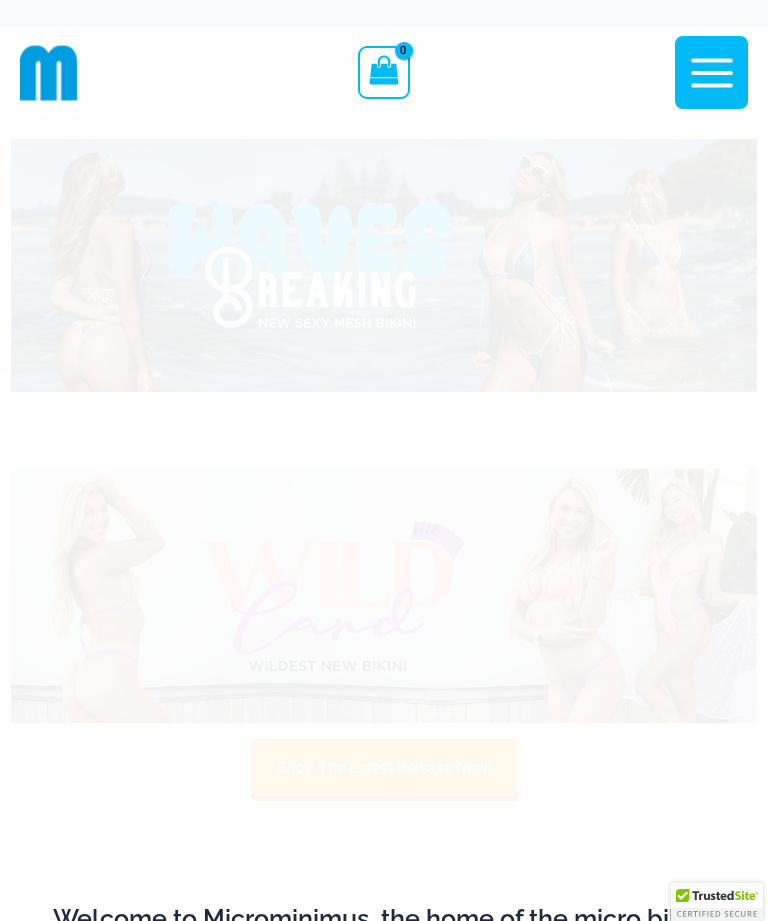 scroll, scrollTop: 0, scrollLeft: 0, axis: both 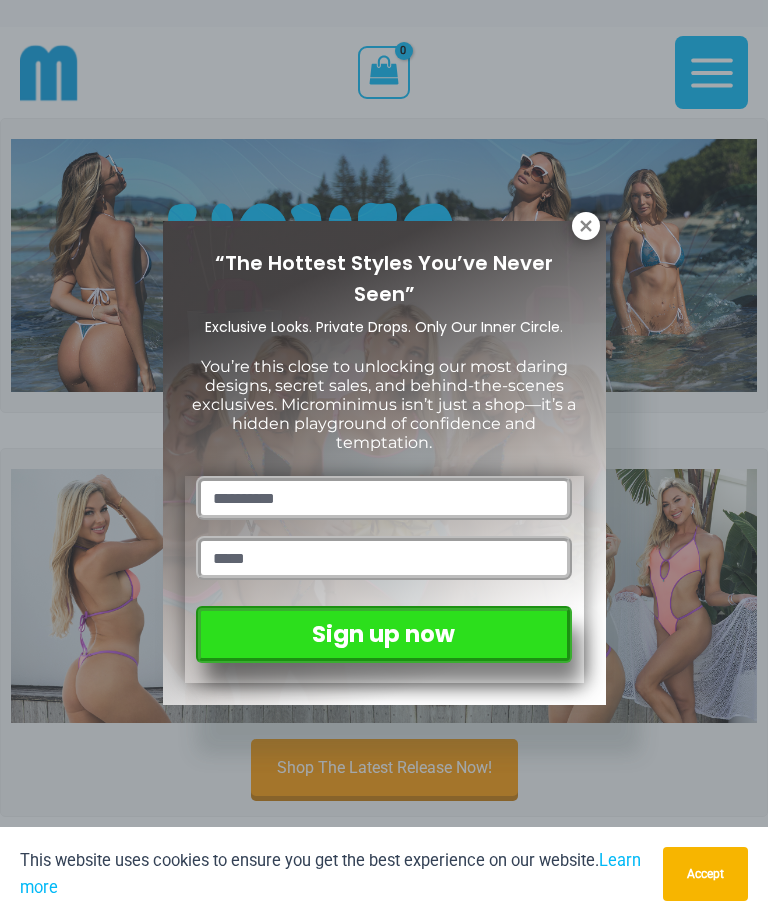 click 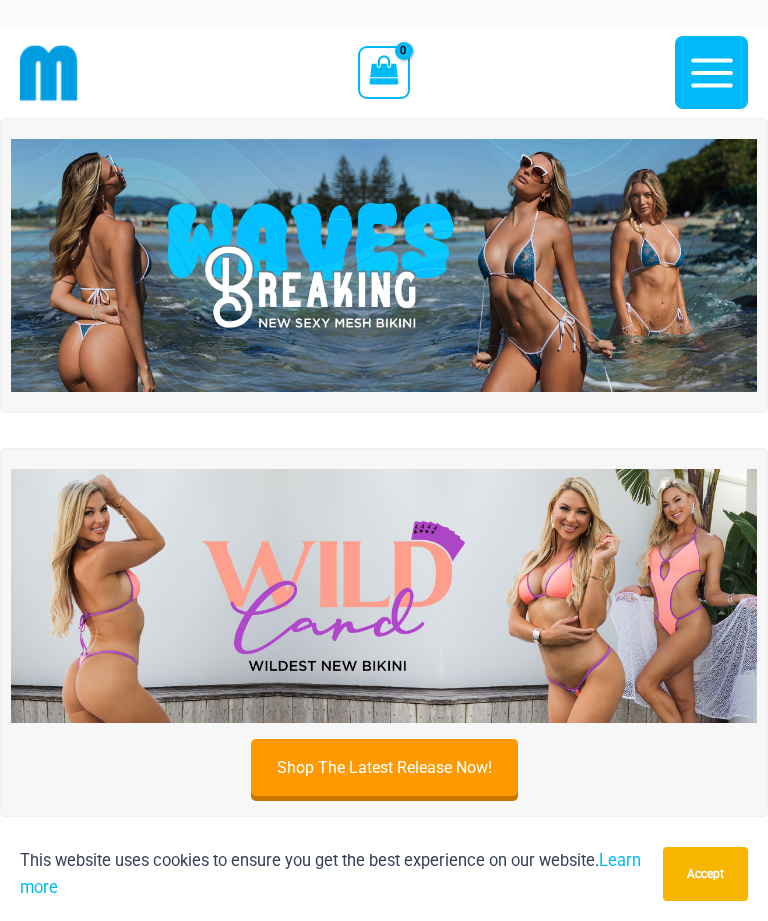 click at bounding box center [384, 266] 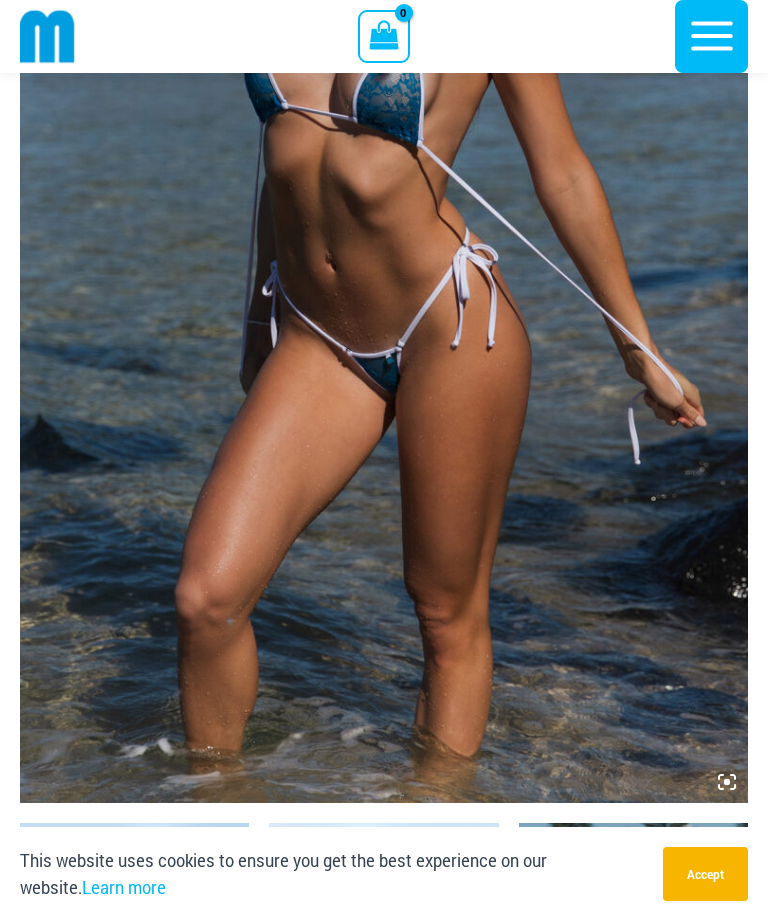 scroll, scrollTop: 375, scrollLeft: 0, axis: vertical 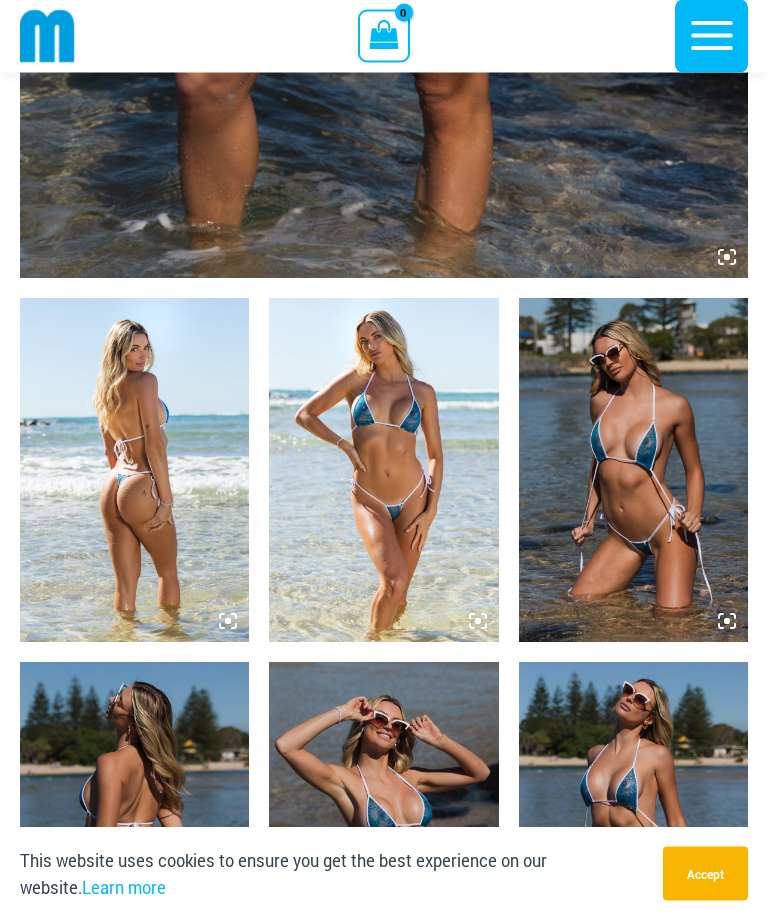 click at bounding box center [383, 471] 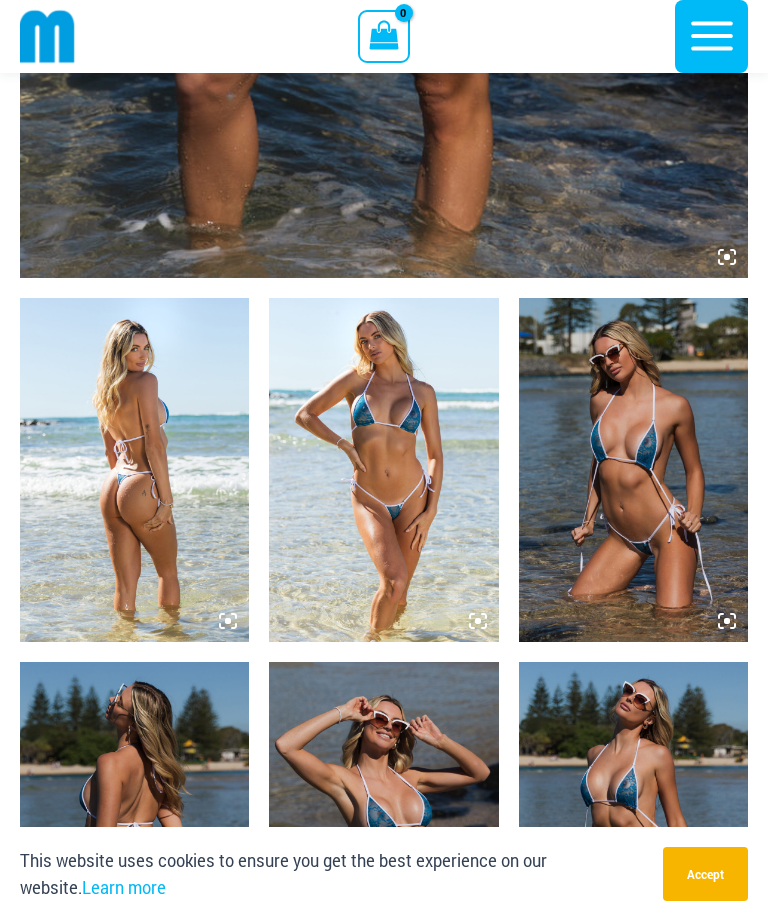 click at bounding box center (384, 492) 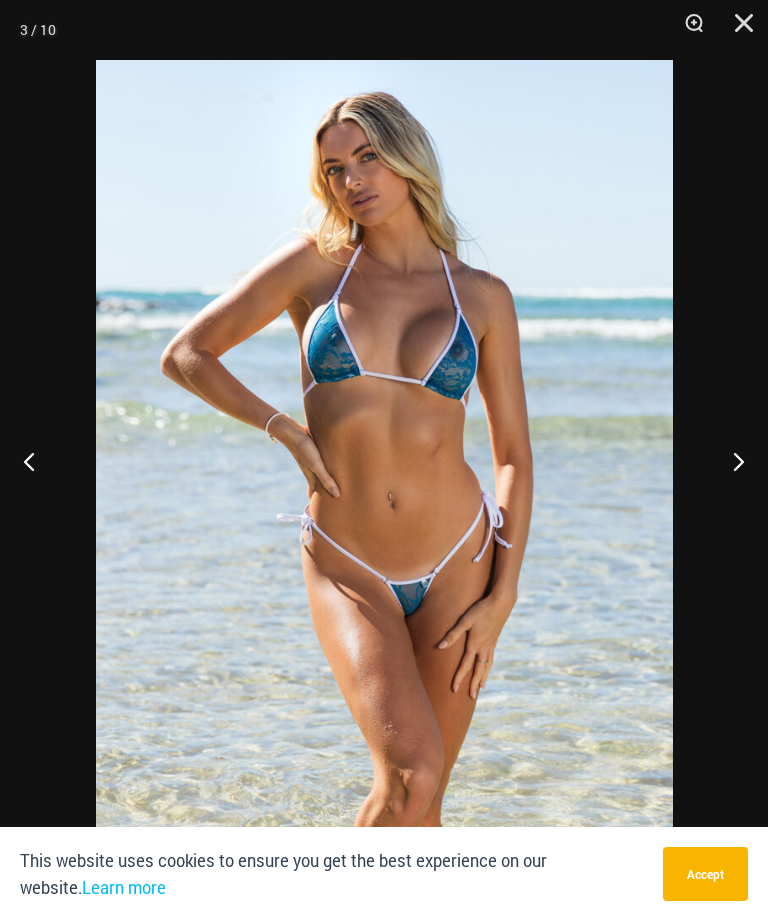click at bounding box center [730, 461] 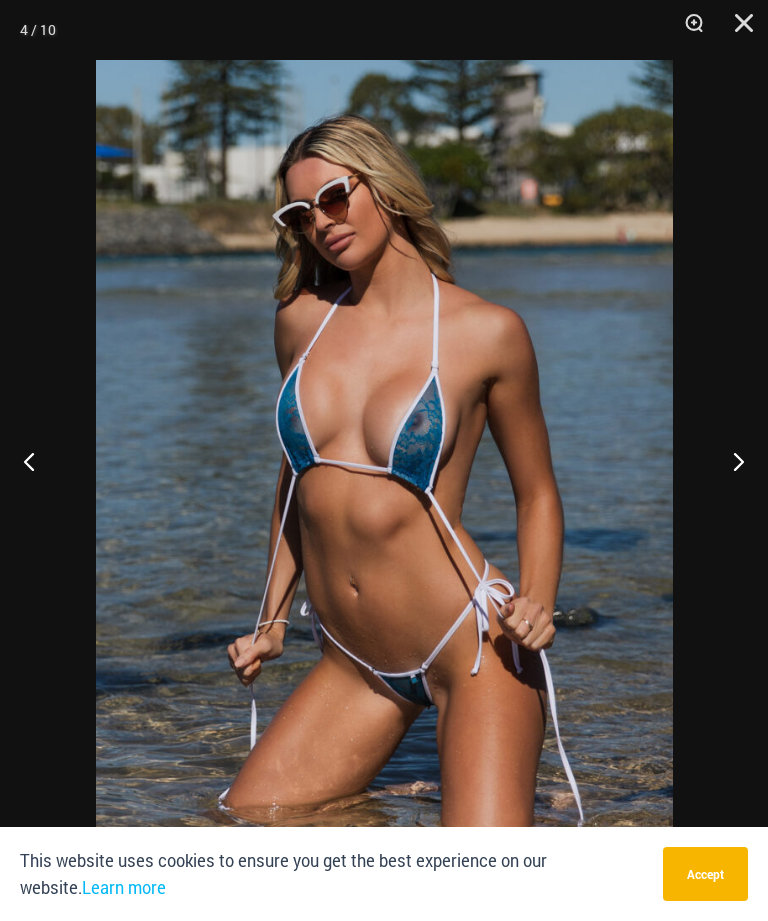 click at bounding box center (730, 461) 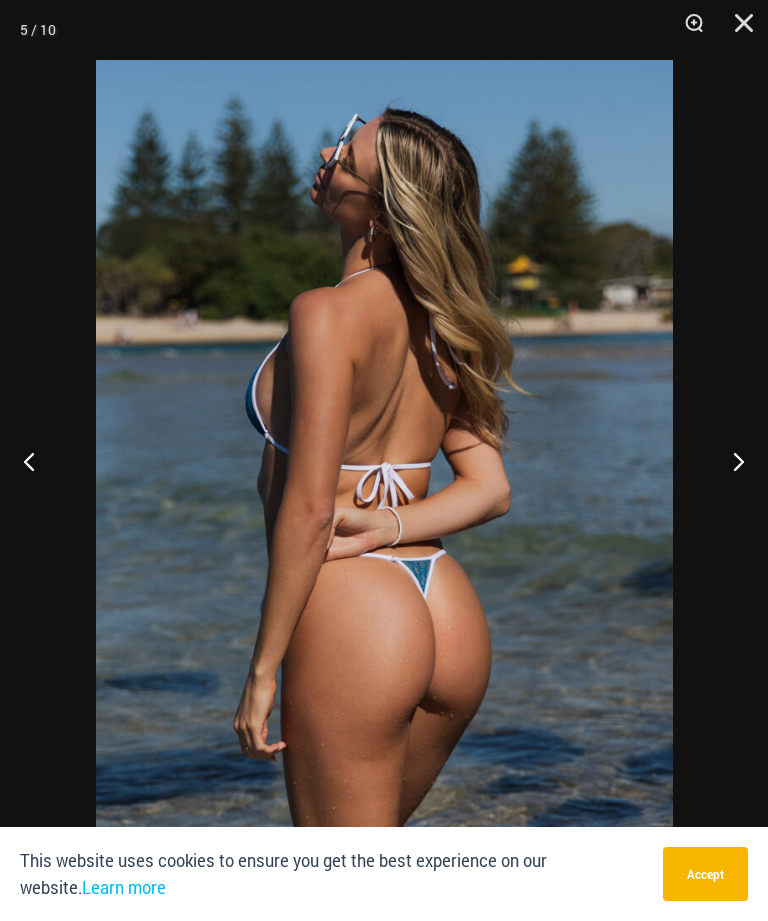 click at bounding box center (730, 461) 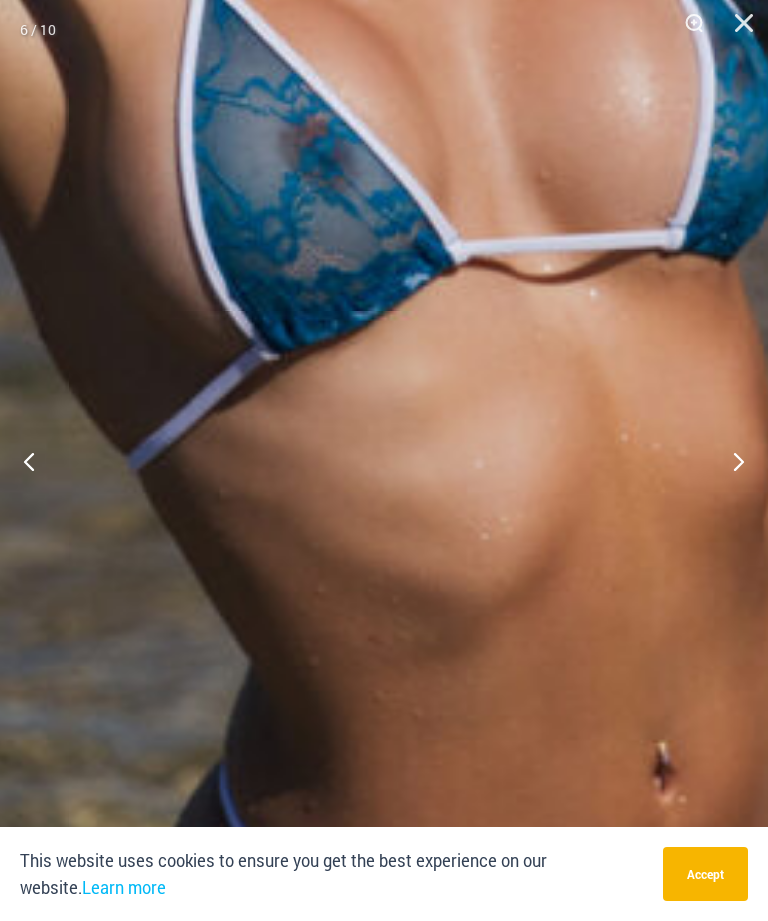 click at bounding box center [342, 329] 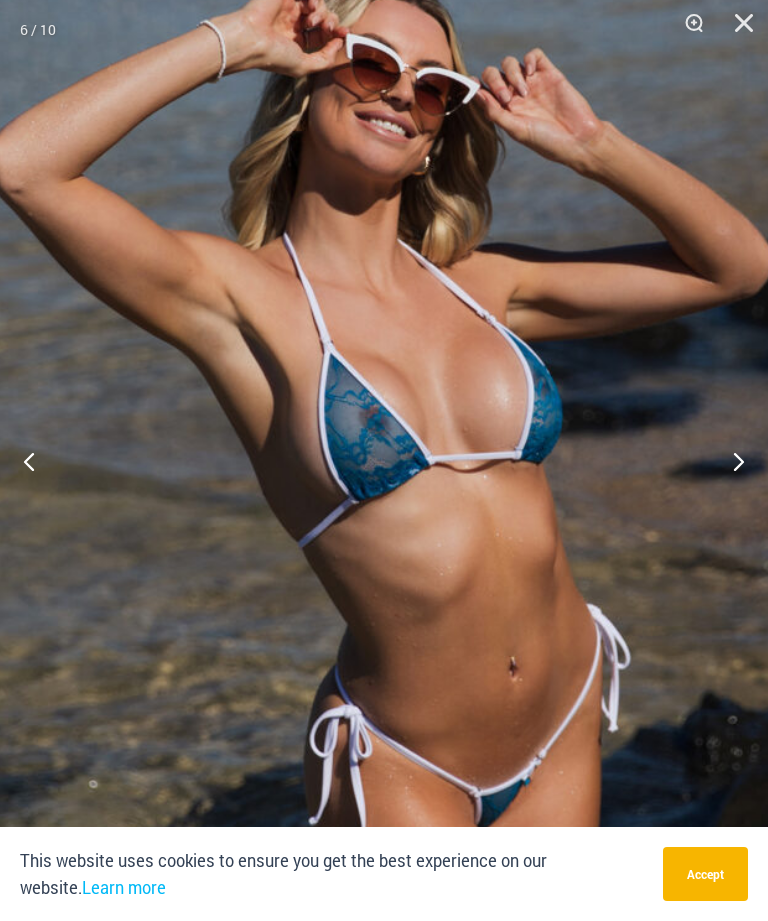 click at bounding box center (730, 461) 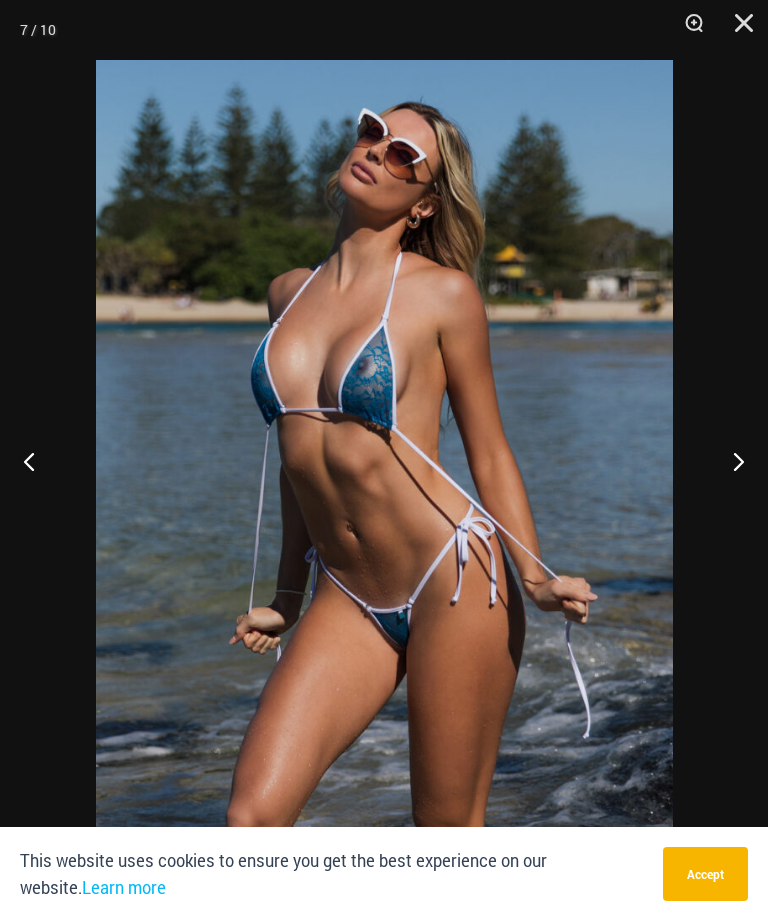 click at bounding box center (730, 461) 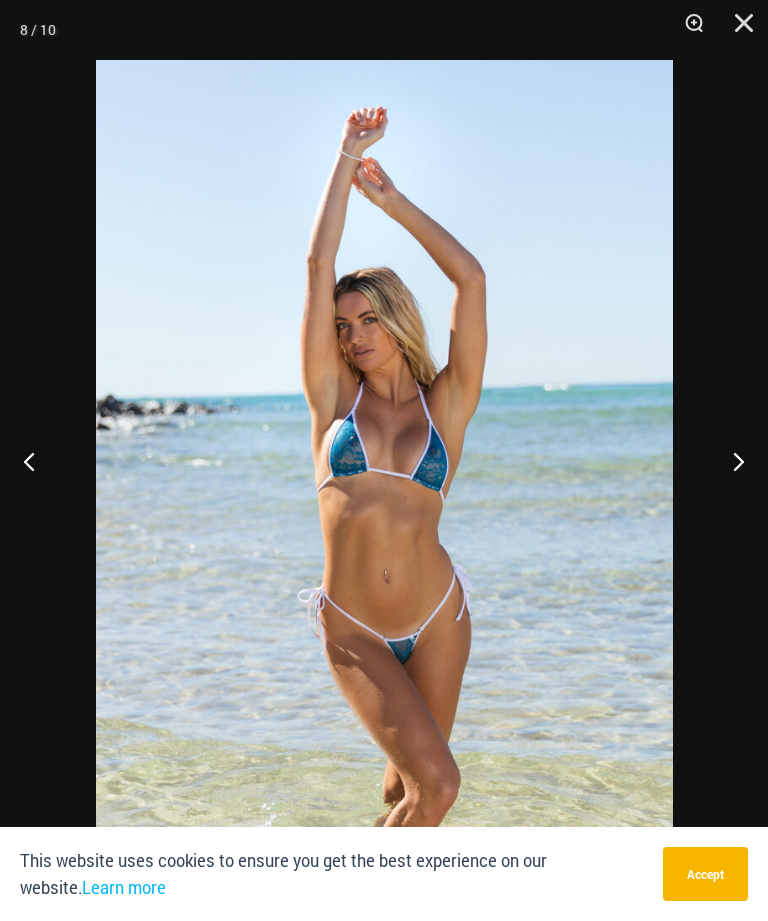 click at bounding box center [730, 461] 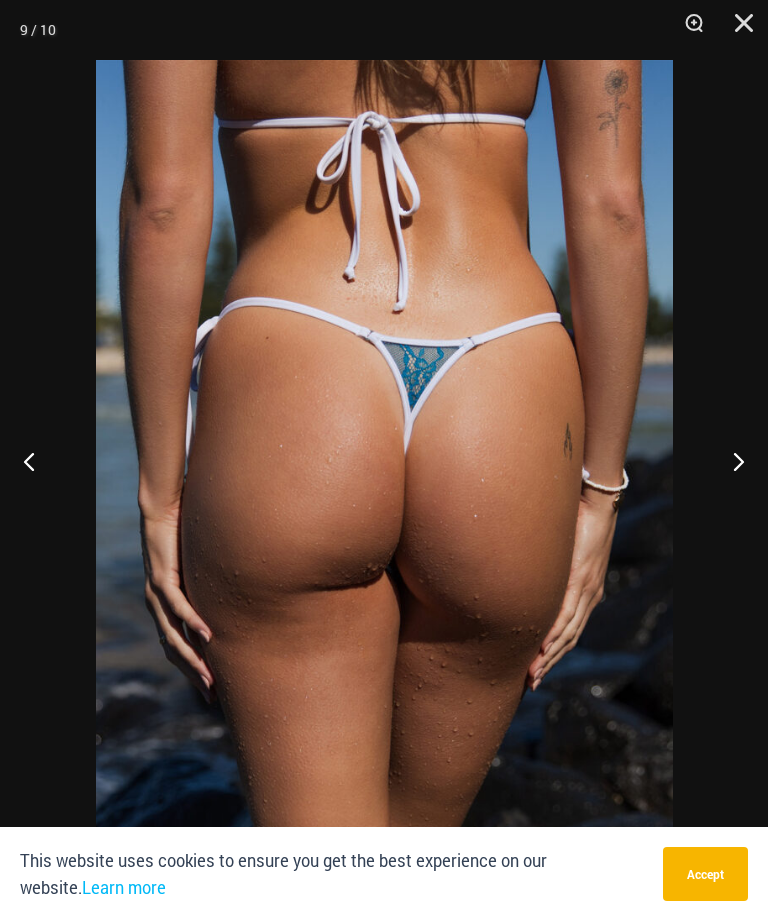 click at bounding box center [737, 30] 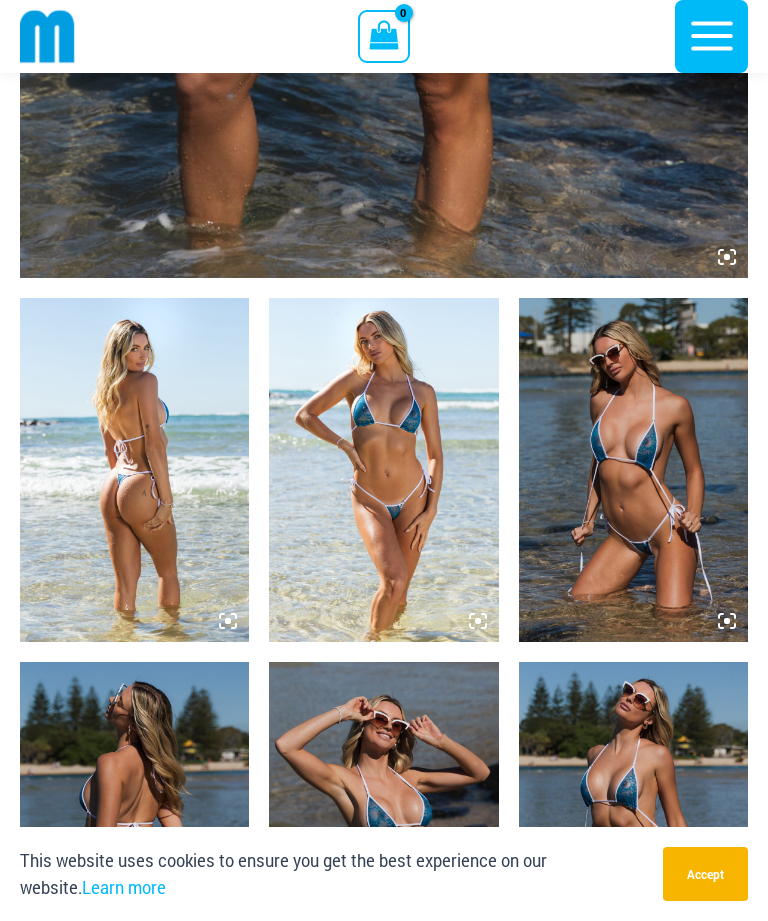 click on "Main Menu" at bounding box center [711, 36] 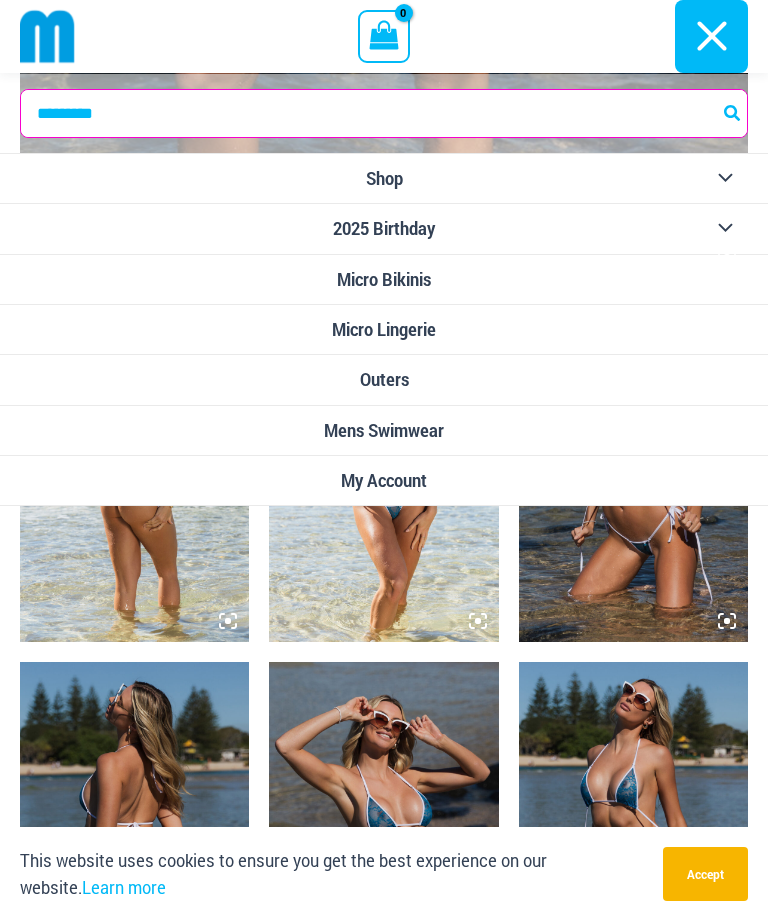 click on "Micro Bikinis" at bounding box center [384, 279] 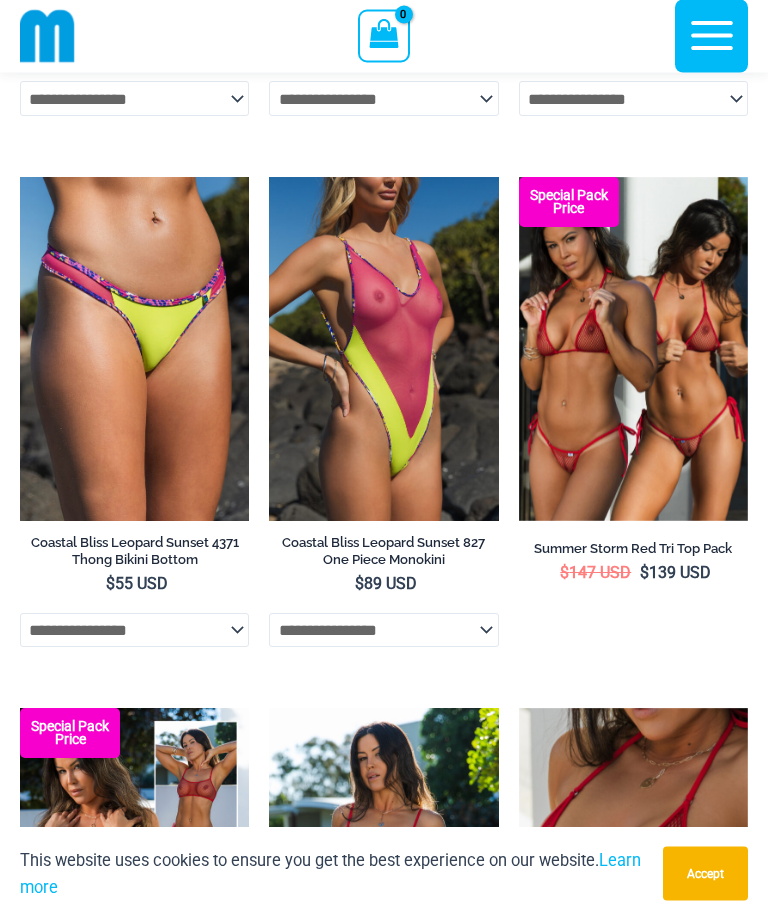 scroll, scrollTop: 4247, scrollLeft: 0, axis: vertical 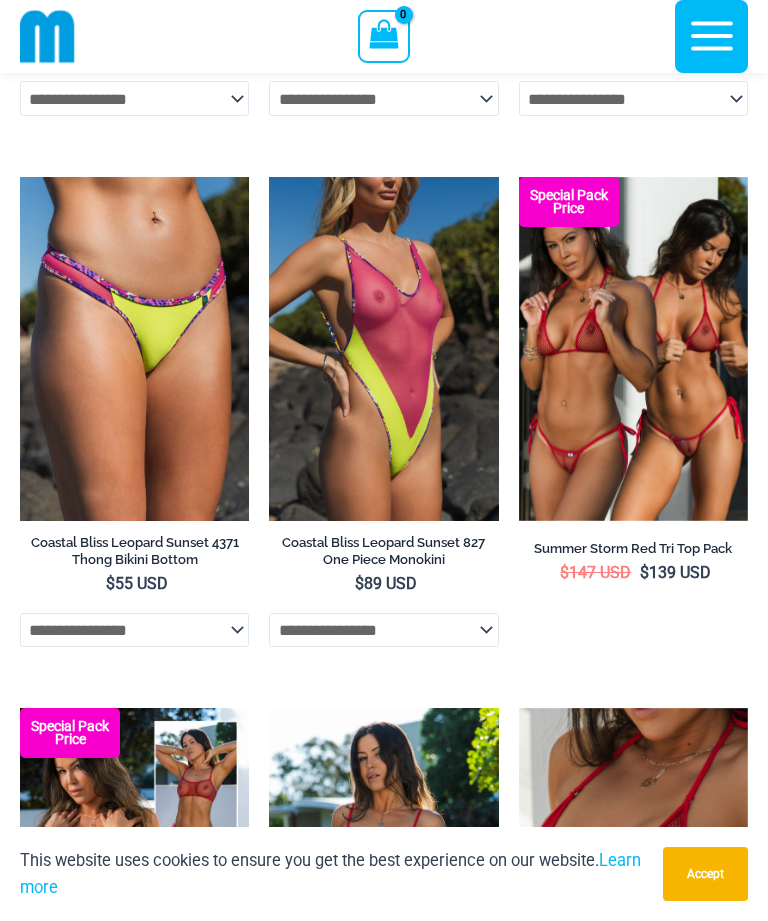 click at bounding box center (519, 177) 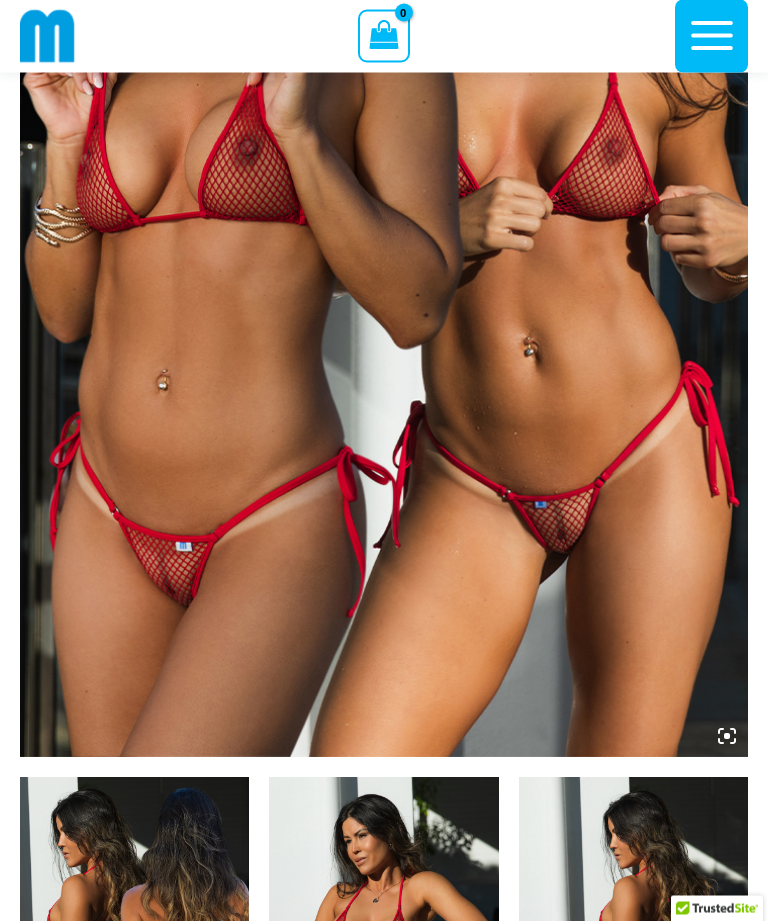 scroll, scrollTop: 58, scrollLeft: 0, axis: vertical 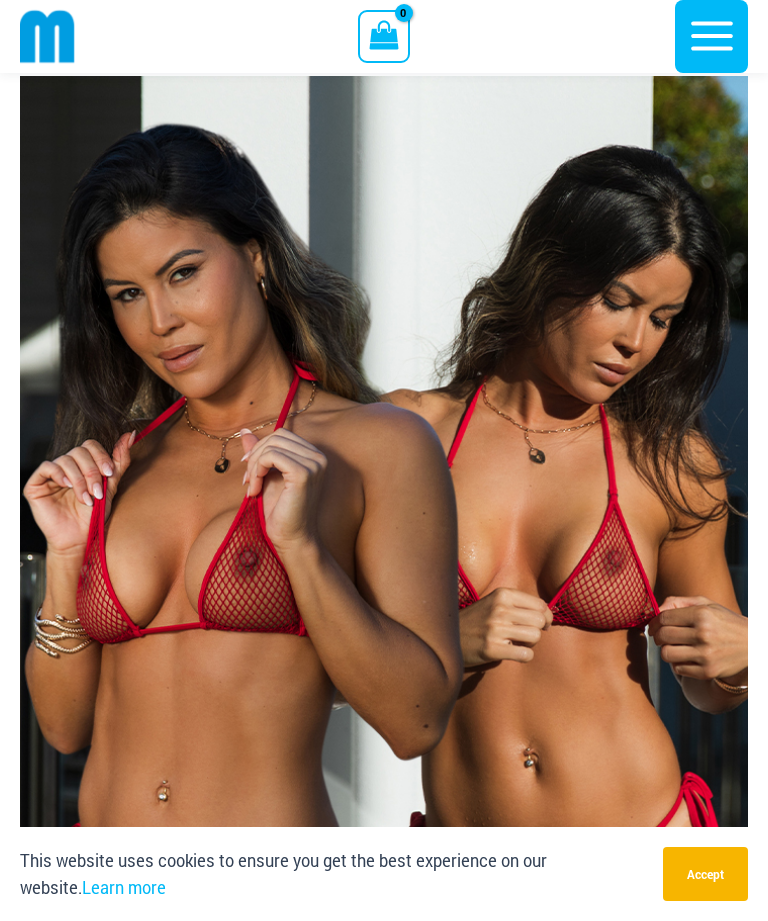 click on "Accept" at bounding box center [705, 874] 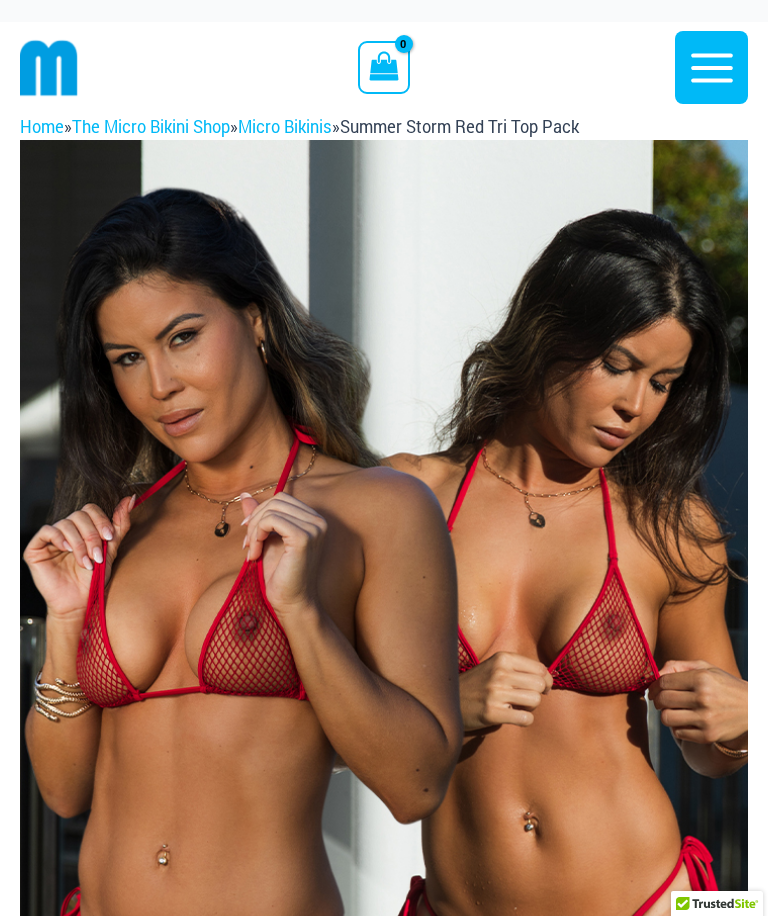 scroll, scrollTop: 179, scrollLeft: 0, axis: vertical 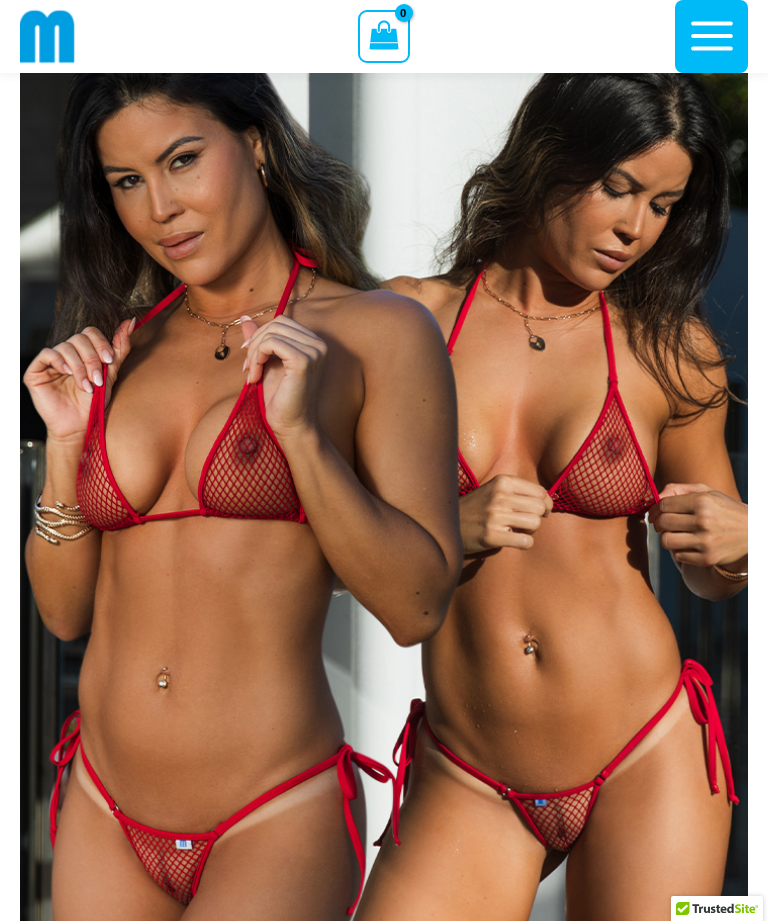 click at bounding box center (384, 509) 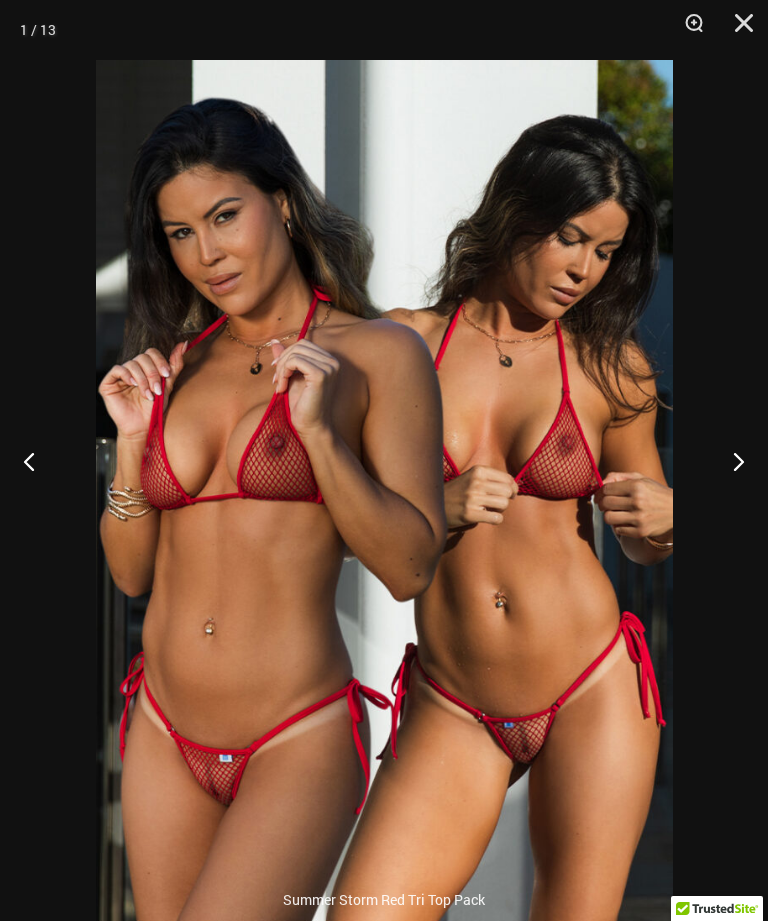 click at bounding box center [730, 461] 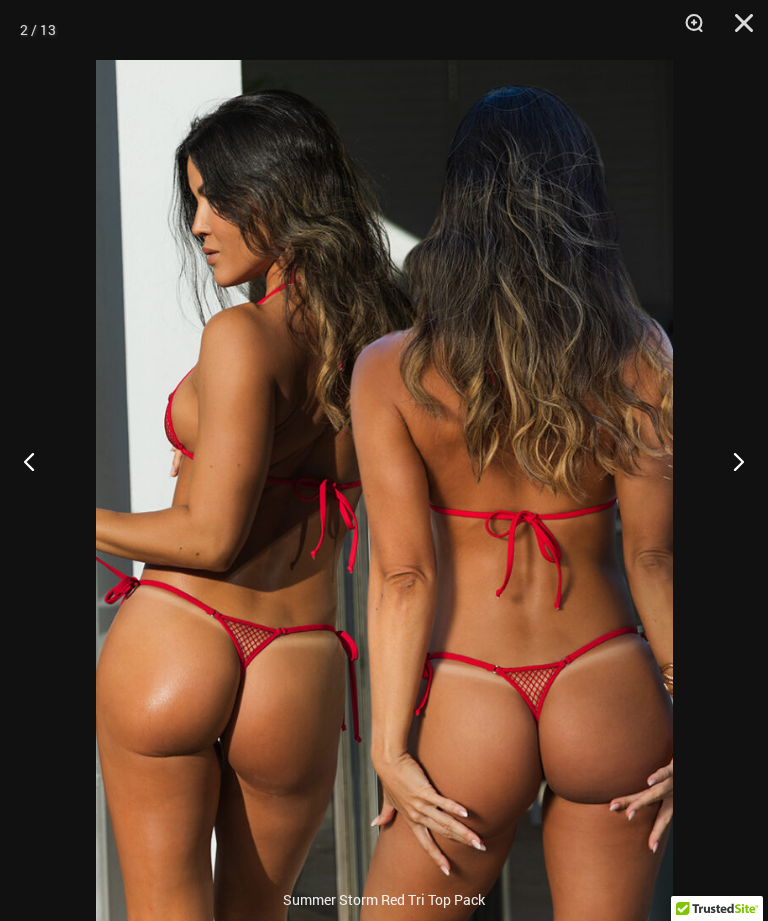 click at bounding box center (730, 461) 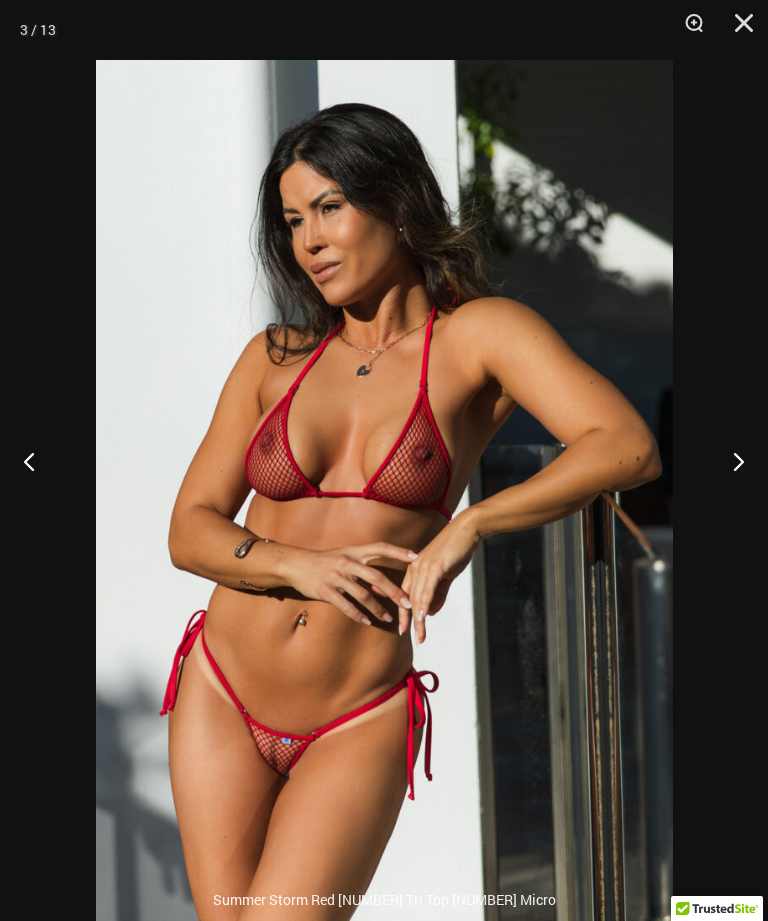 click at bounding box center [730, 461] 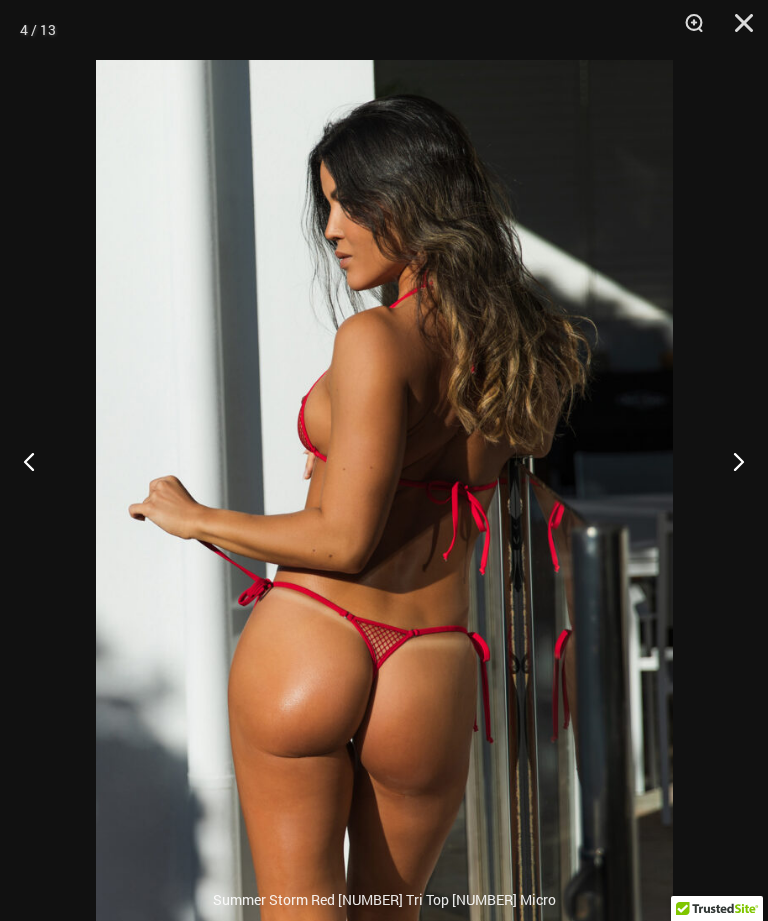 click at bounding box center (730, 461) 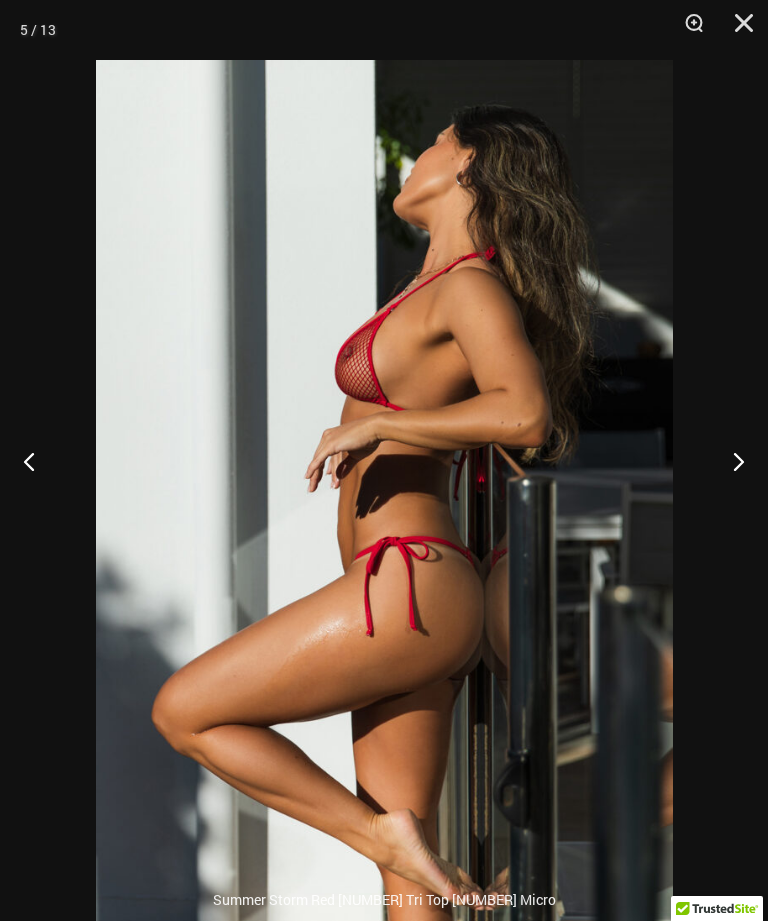 click at bounding box center (730, 461) 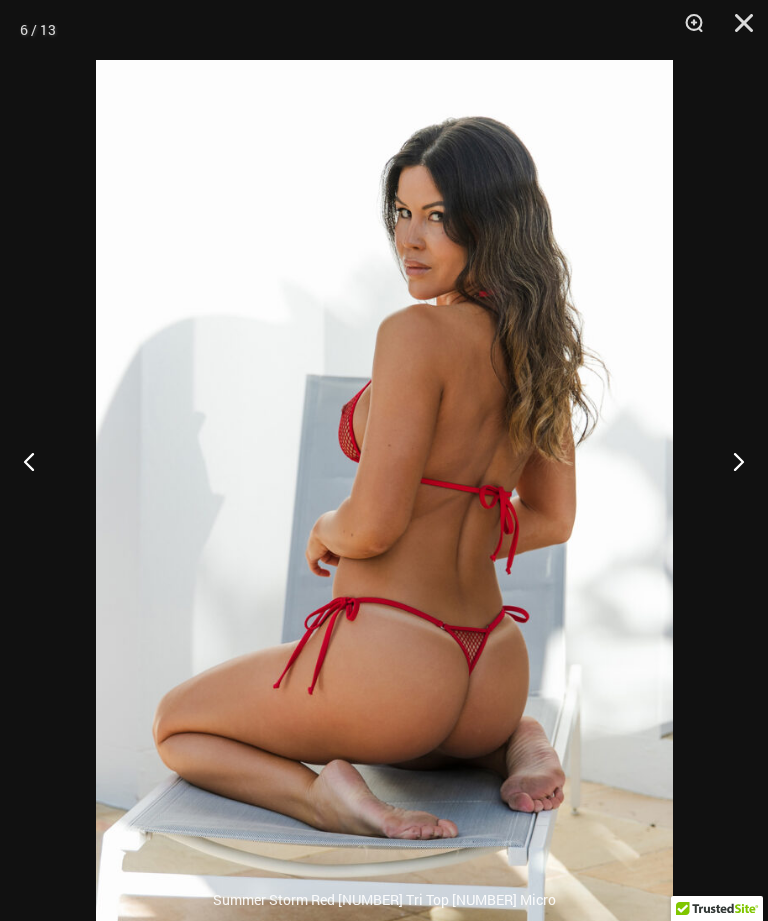 click at bounding box center (730, 461) 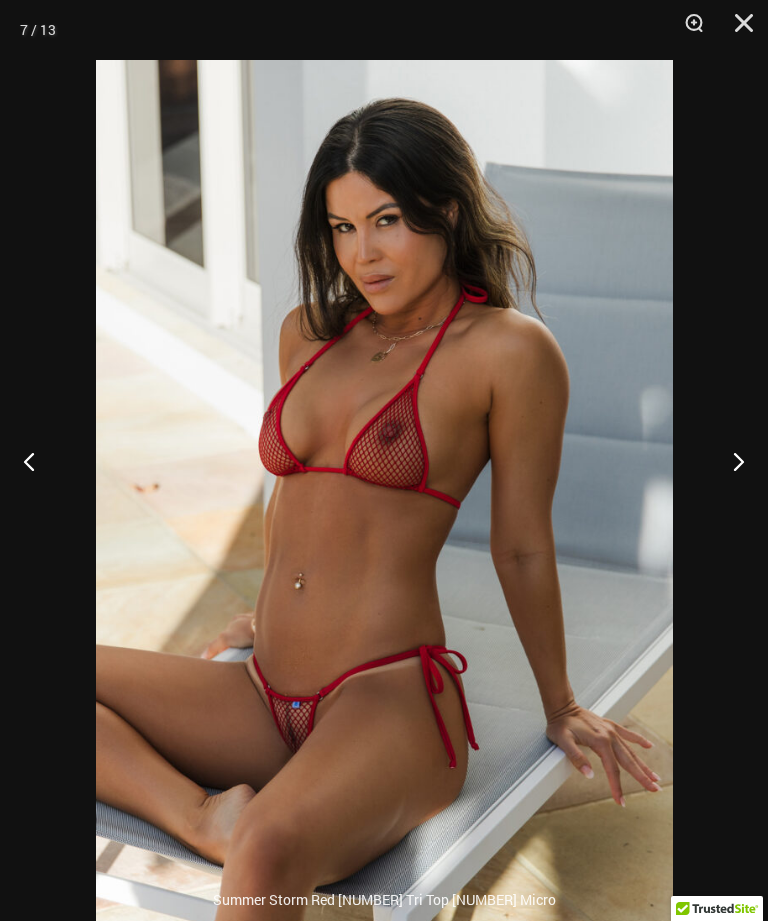 click at bounding box center [730, 461] 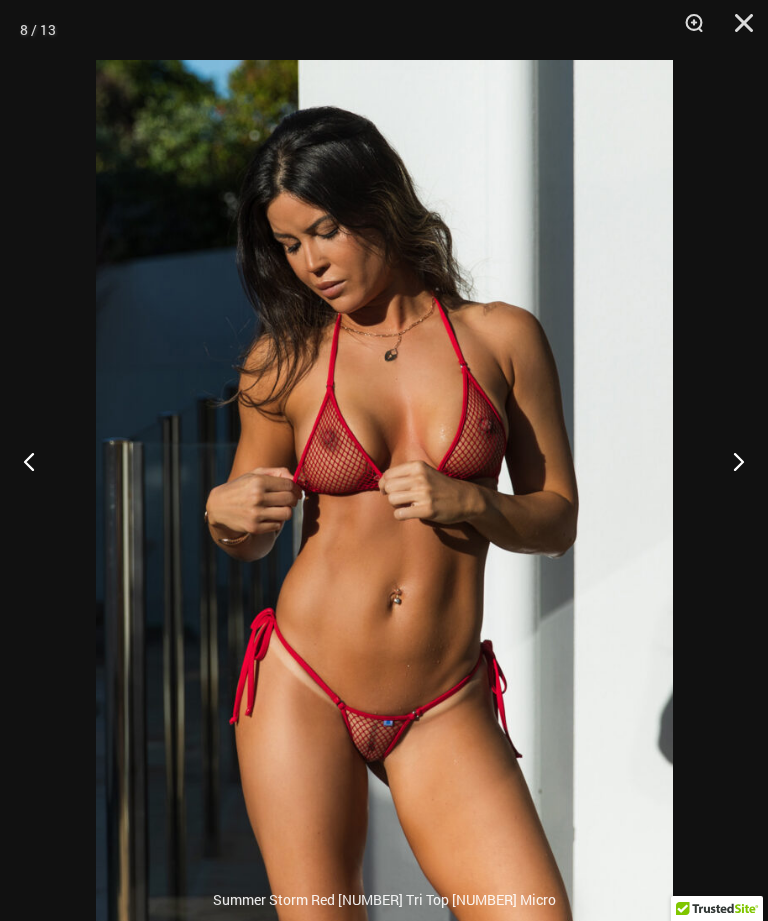 click at bounding box center (730, 461) 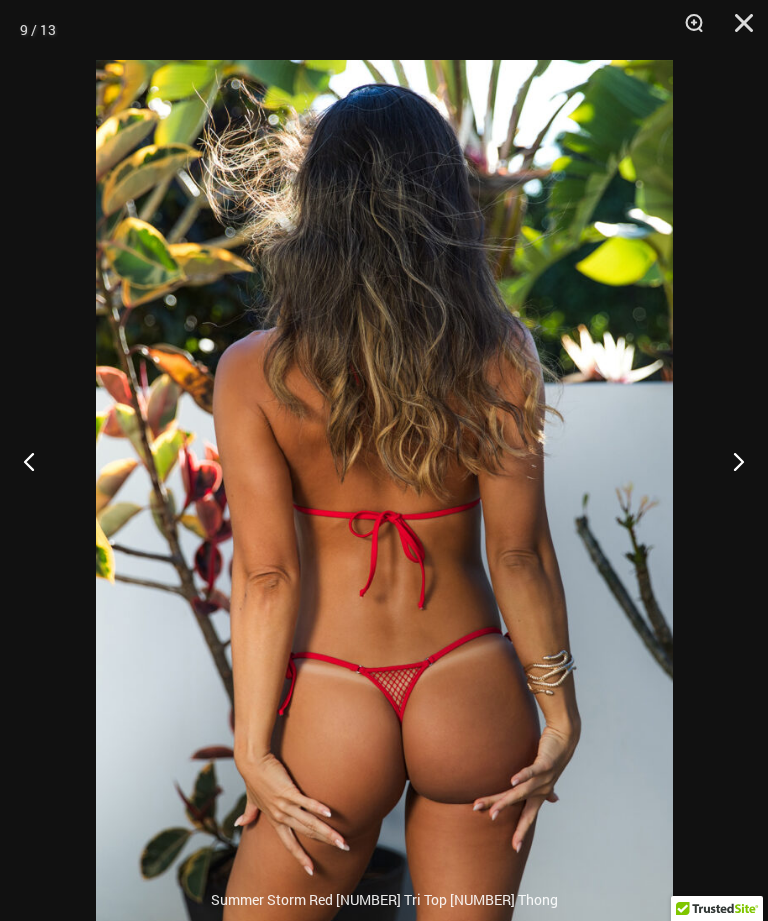 click at bounding box center (37, 461) 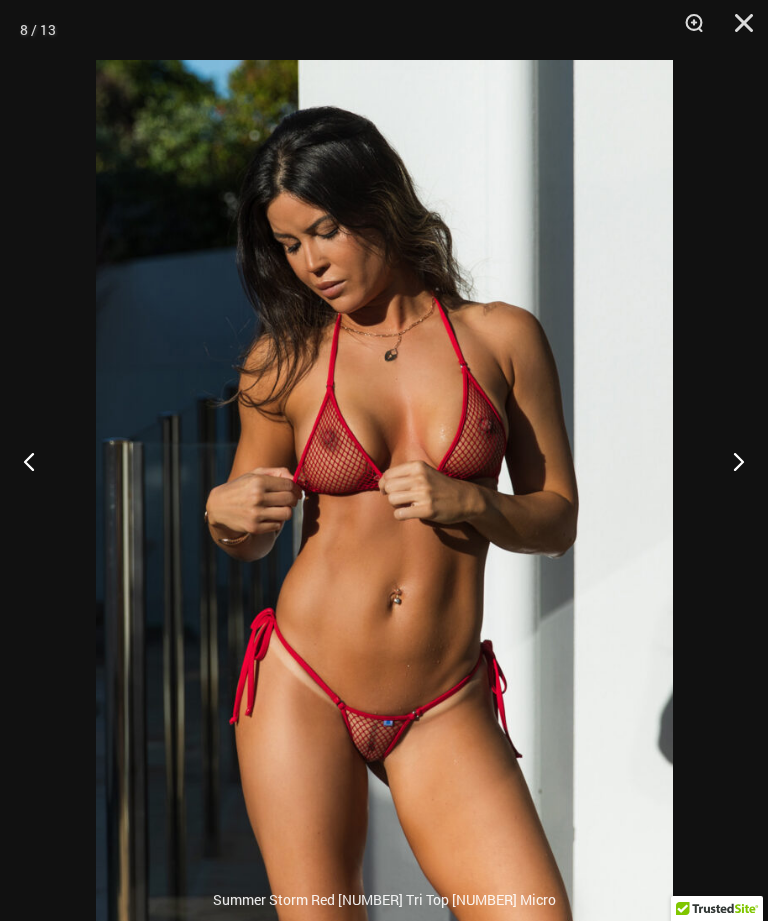 click at bounding box center [730, 461] 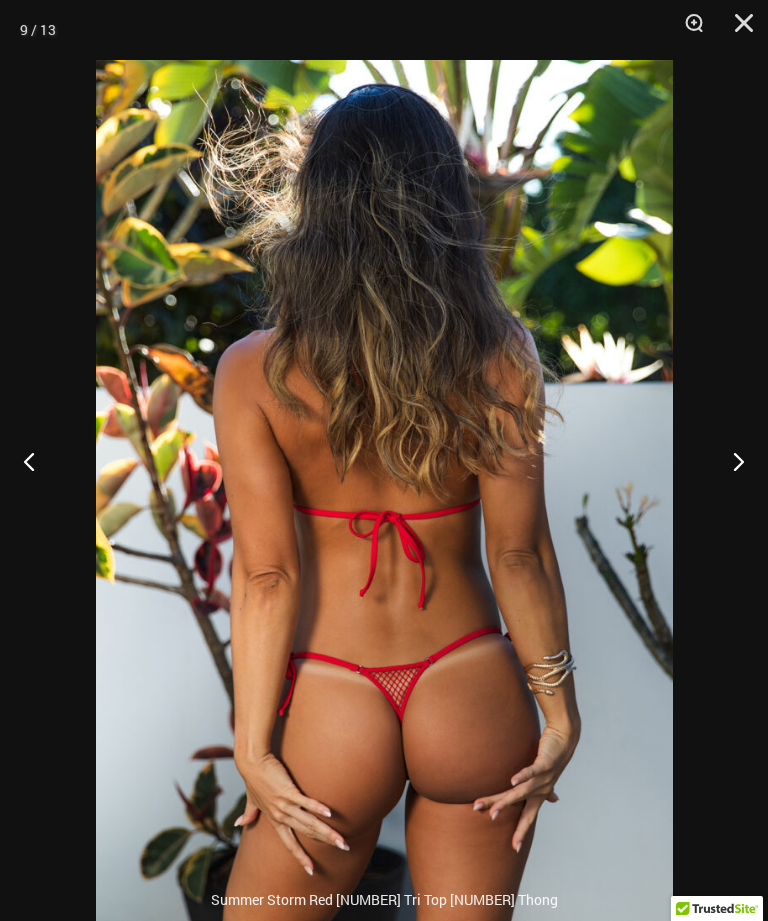 click at bounding box center [730, 461] 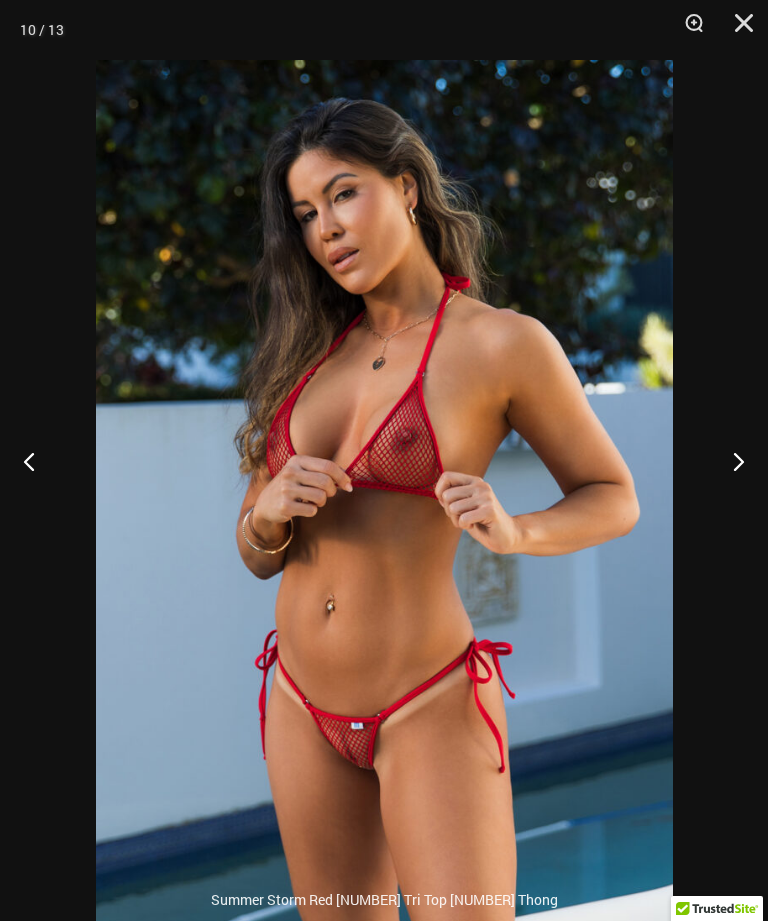 click at bounding box center (730, 461) 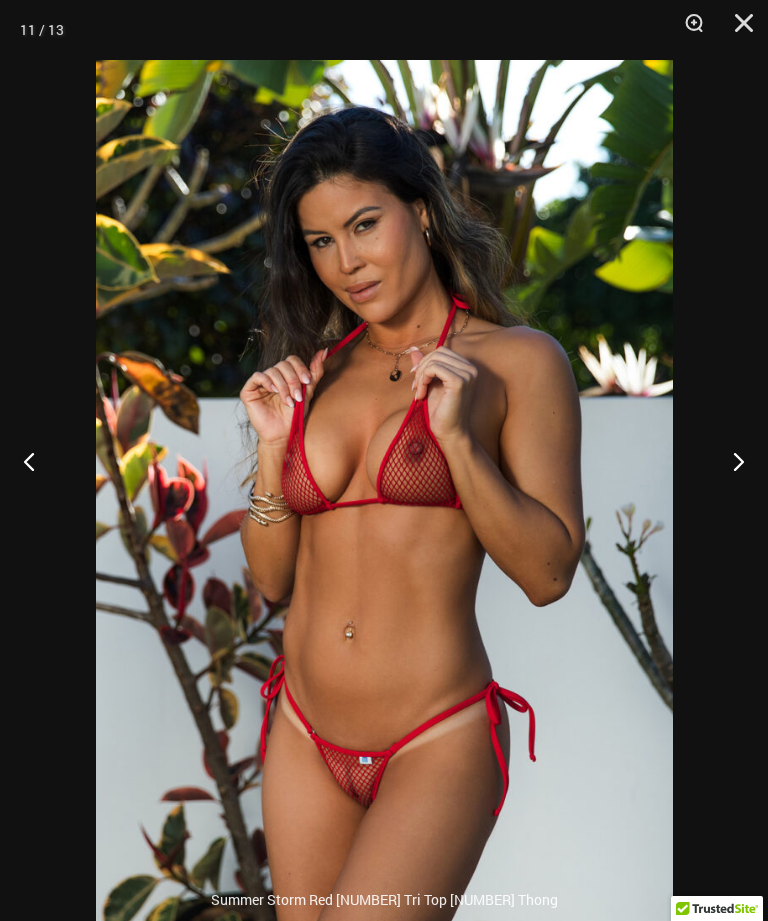 click at bounding box center (730, 461) 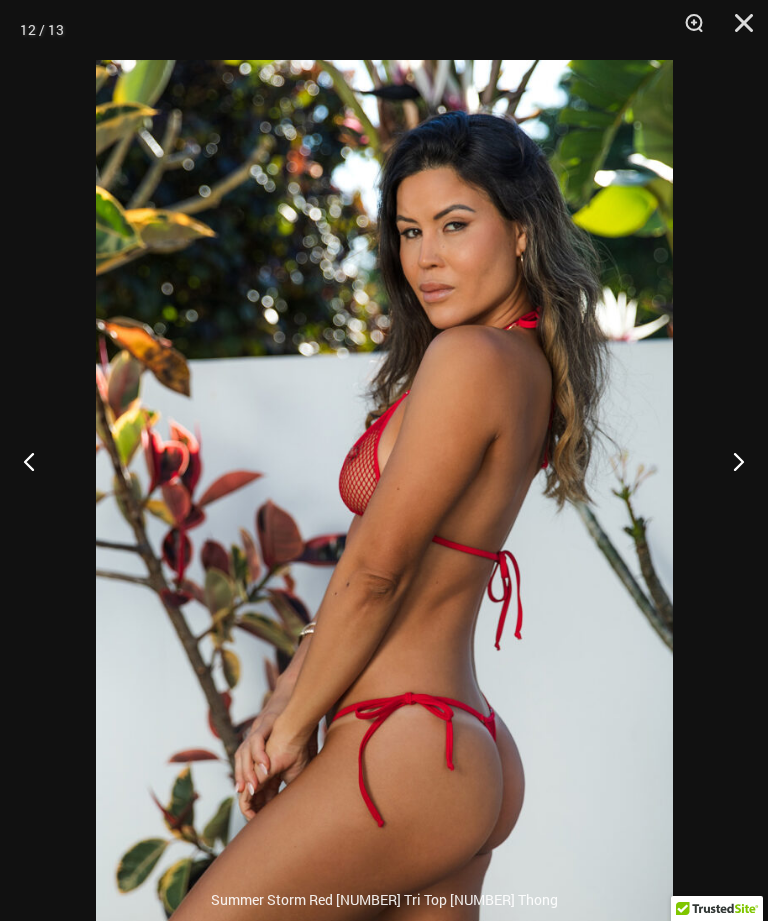click at bounding box center [730, 461] 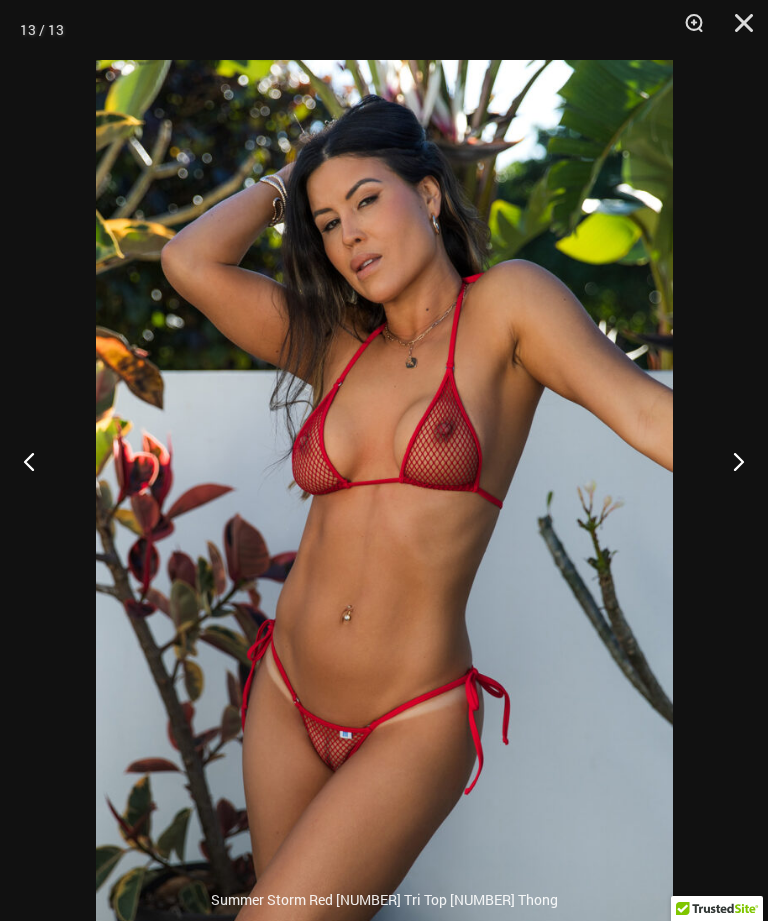 click at bounding box center [730, 461] 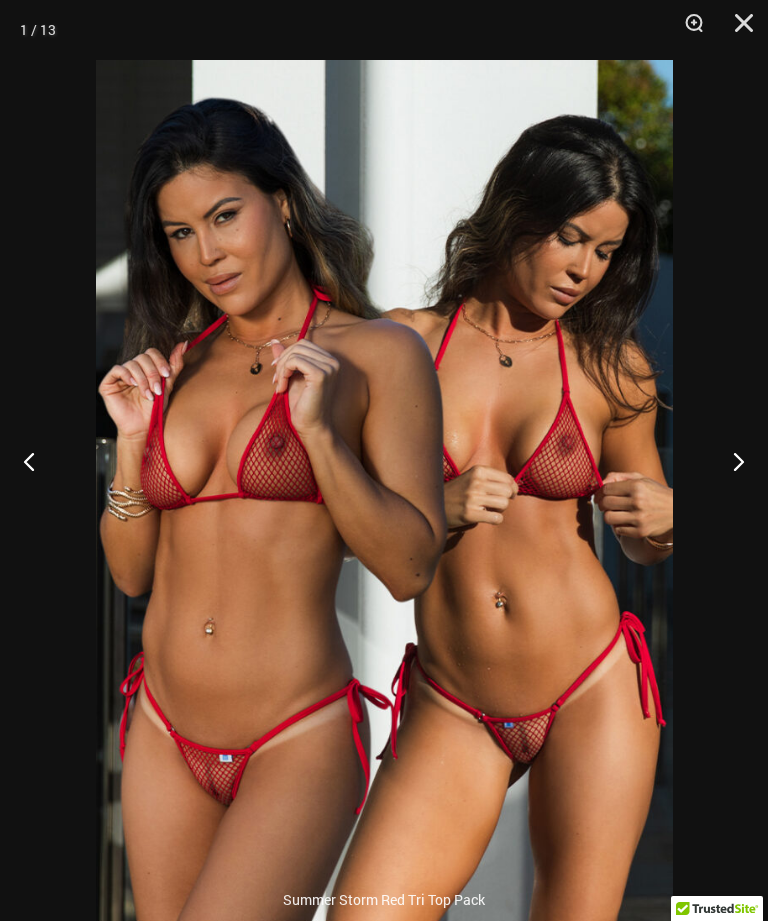 click at bounding box center (737, 30) 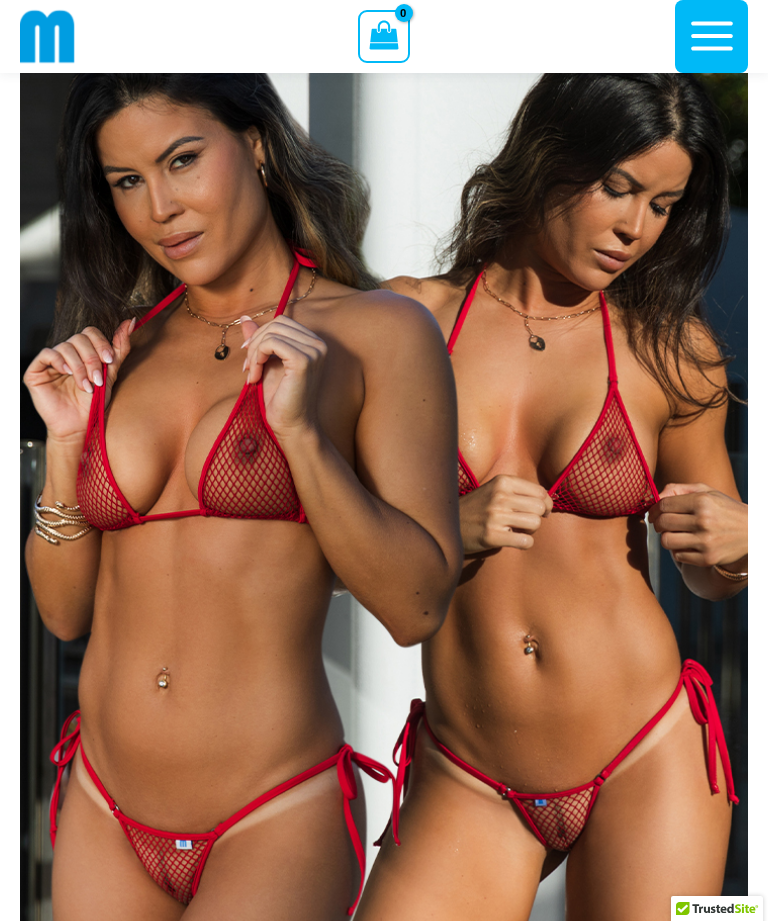click at bounding box center (384, 509) 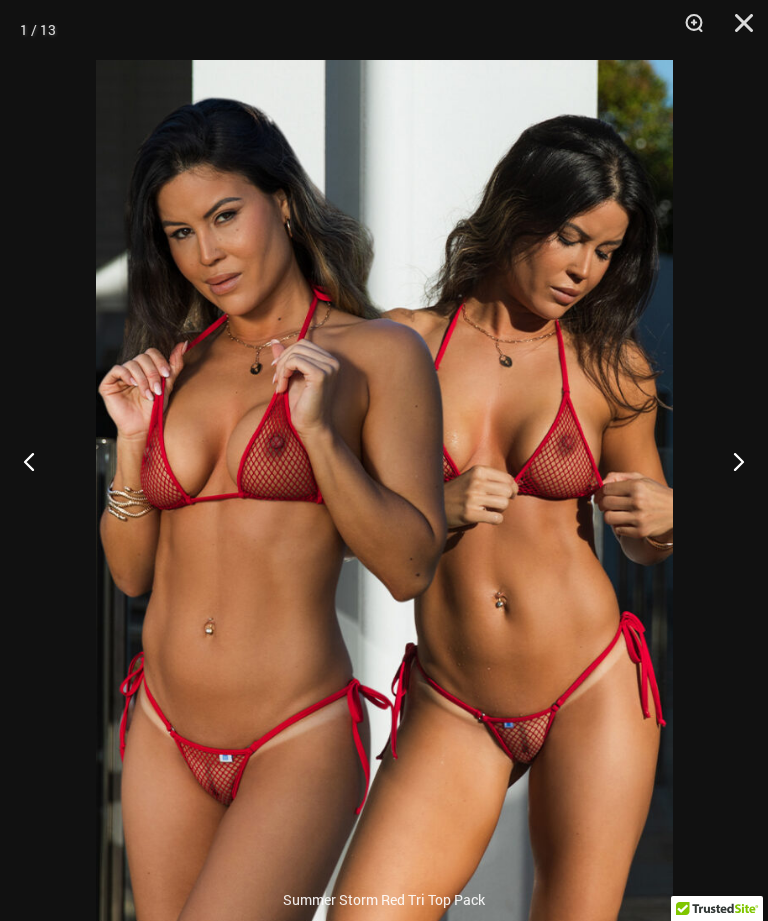 click at bounding box center (737, 30) 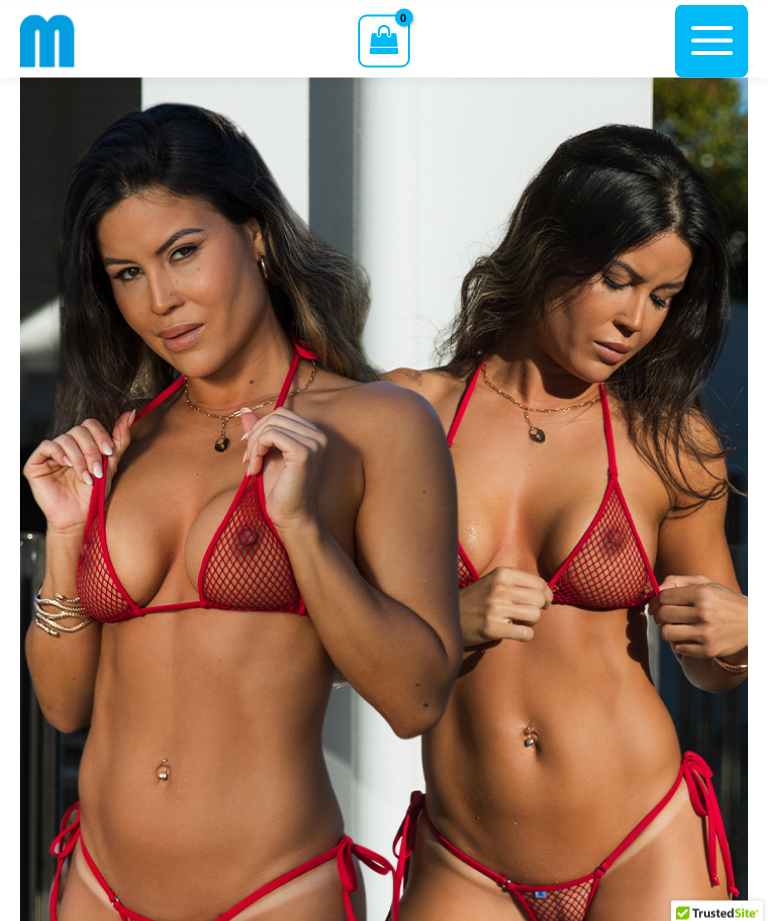 scroll, scrollTop: 0, scrollLeft: 0, axis: both 